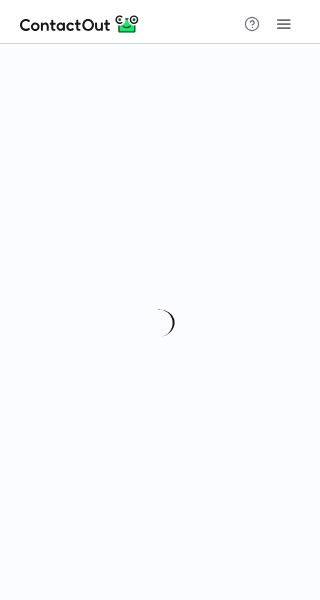 scroll, scrollTop: 0, scrollLeft: 0, axis: both 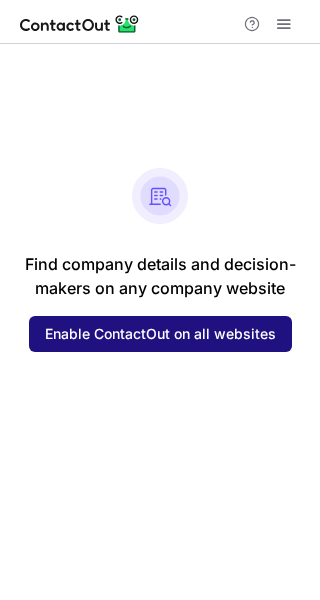 click on "Enable ContactOut on all websites" at bounding box center [160, 334] 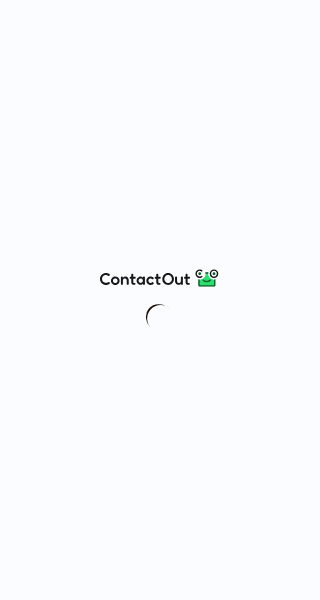 scroll, scrollTop: 0, scrollLeft: 0, axis: both 